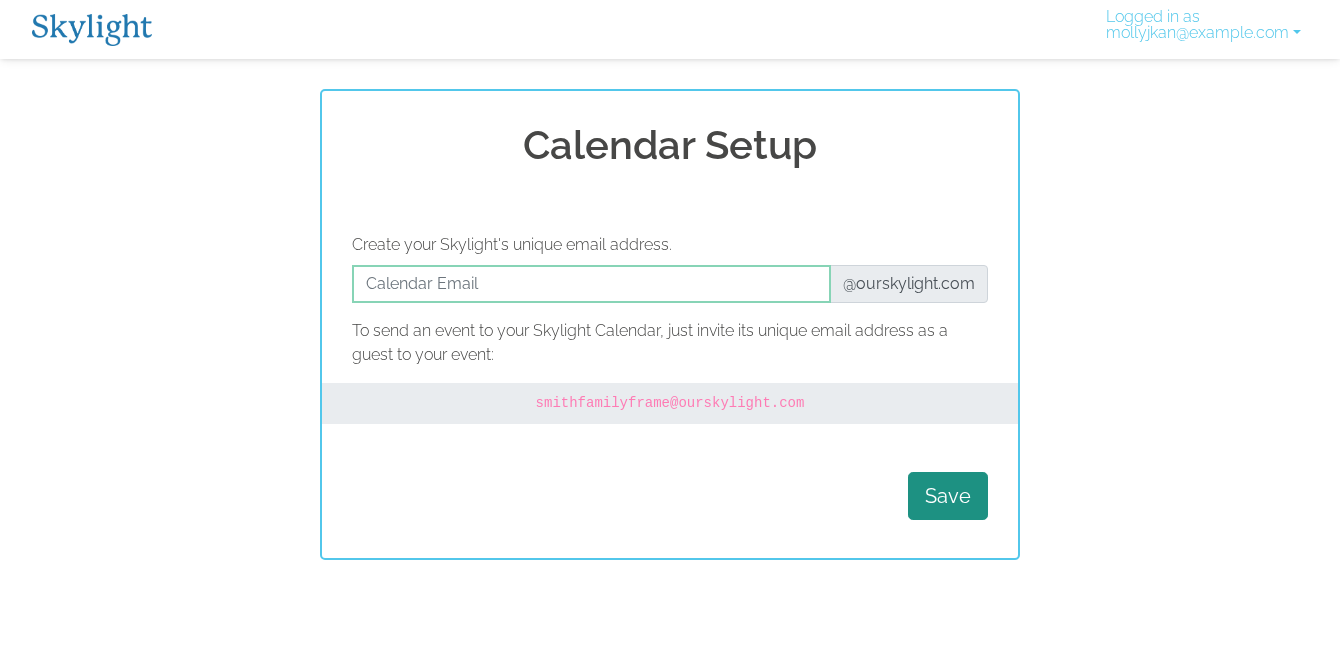 scroll, scrollTop: 0, scrollLeft: 0, axis: both 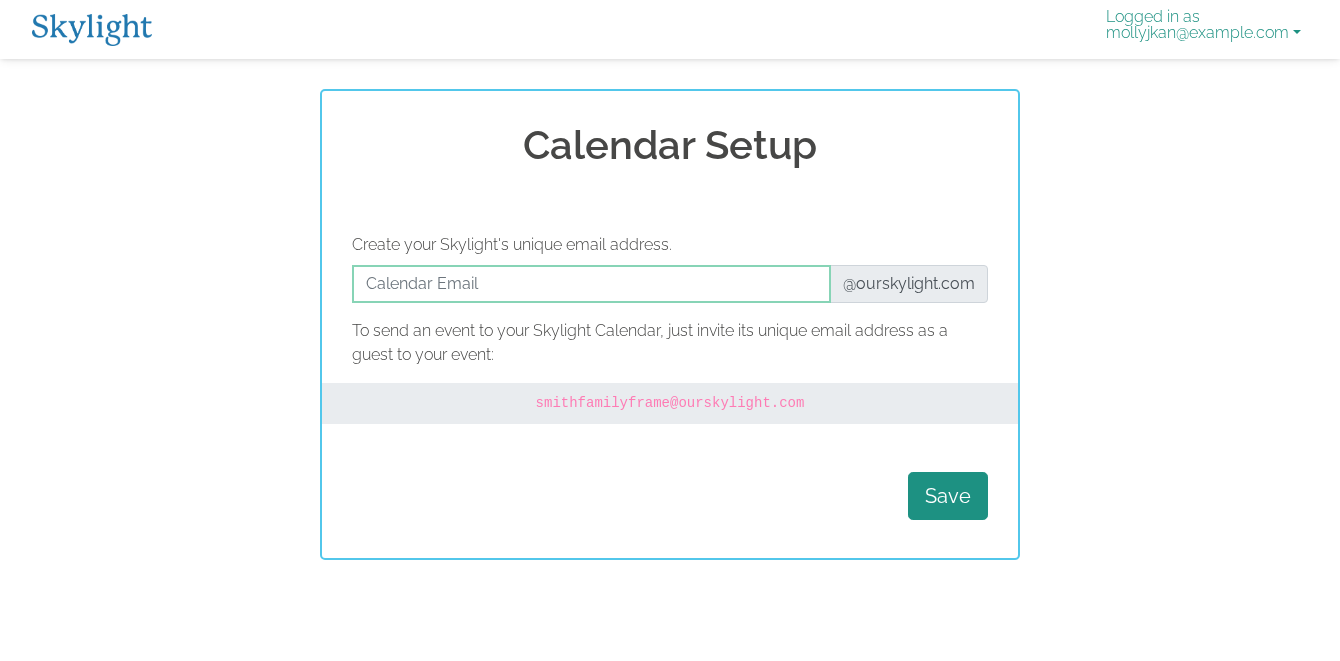click on "Logged in as mollyjkan@gmail.com" at bounding box center [1203, 29] 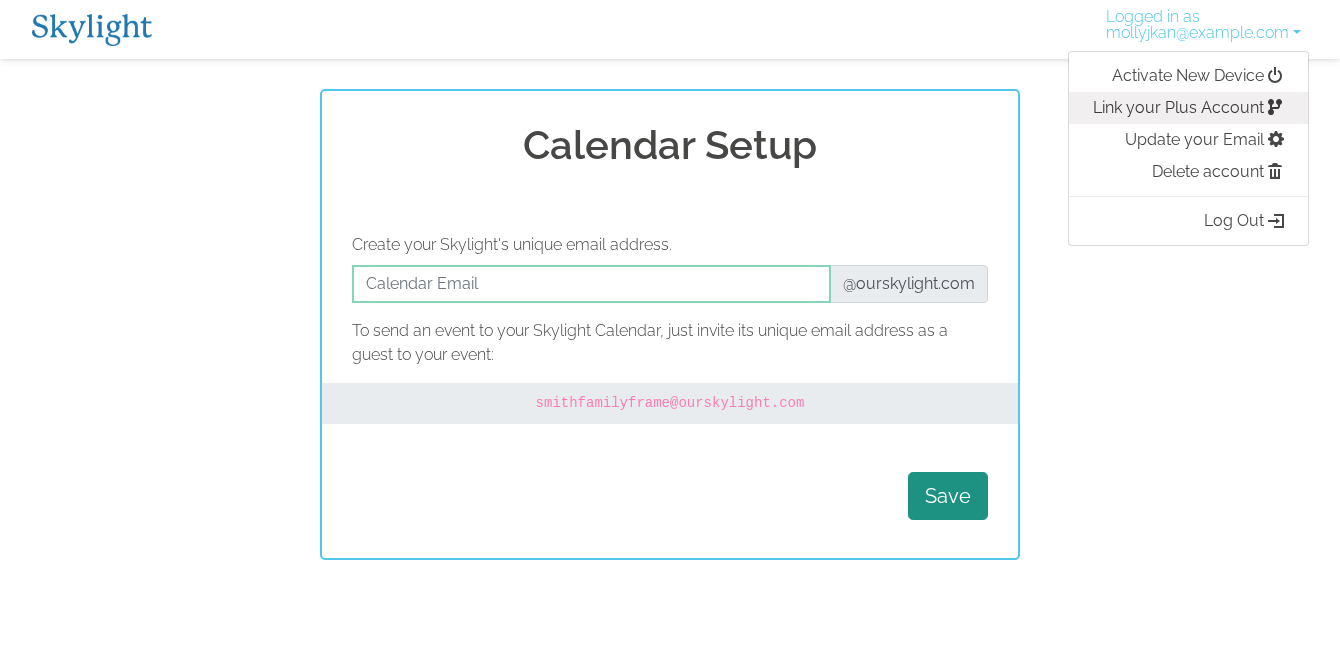 click on "Link your Plus Account" at bounding box center [1188, 108] 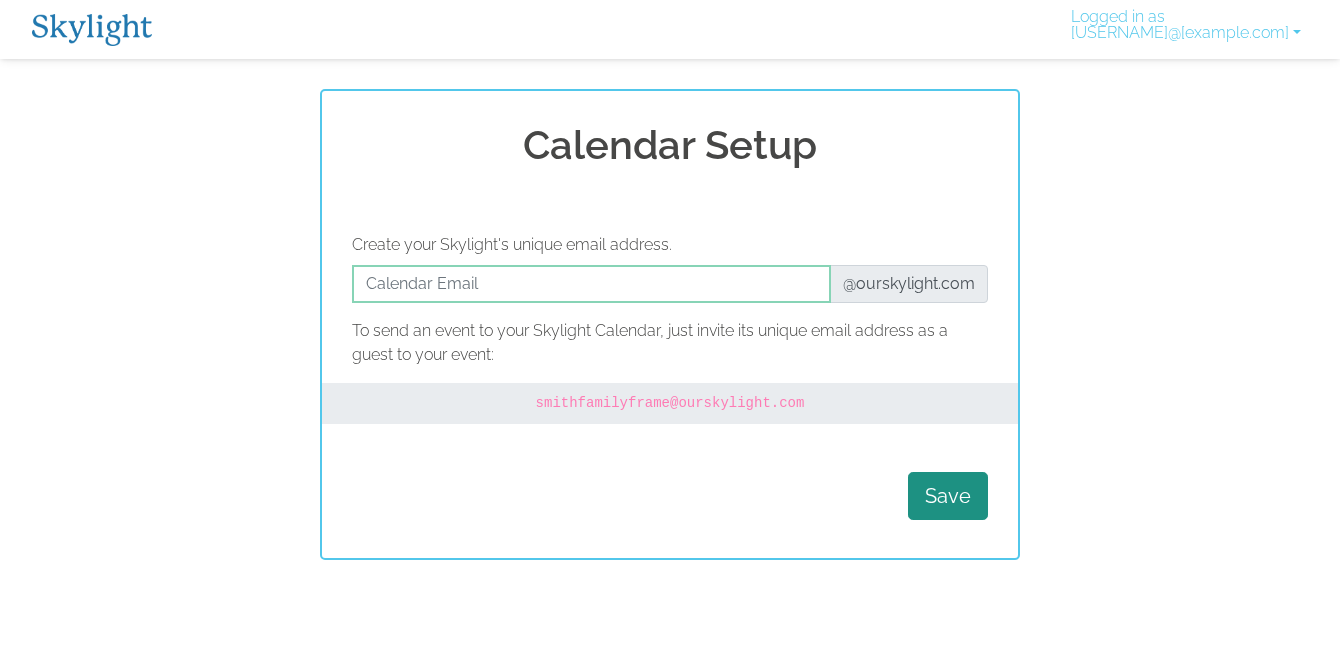 scroll, scrollTop: 0, scrollLeft: 0, axis: both 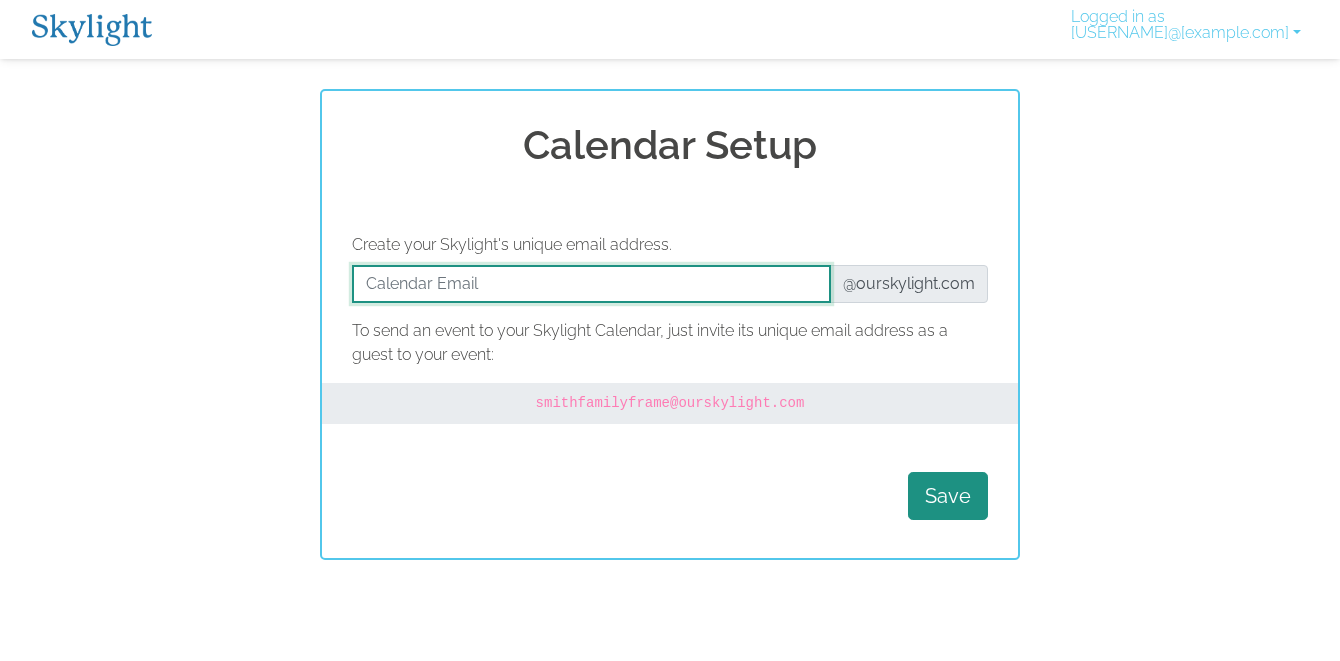 click at bounding box center (591, 284) 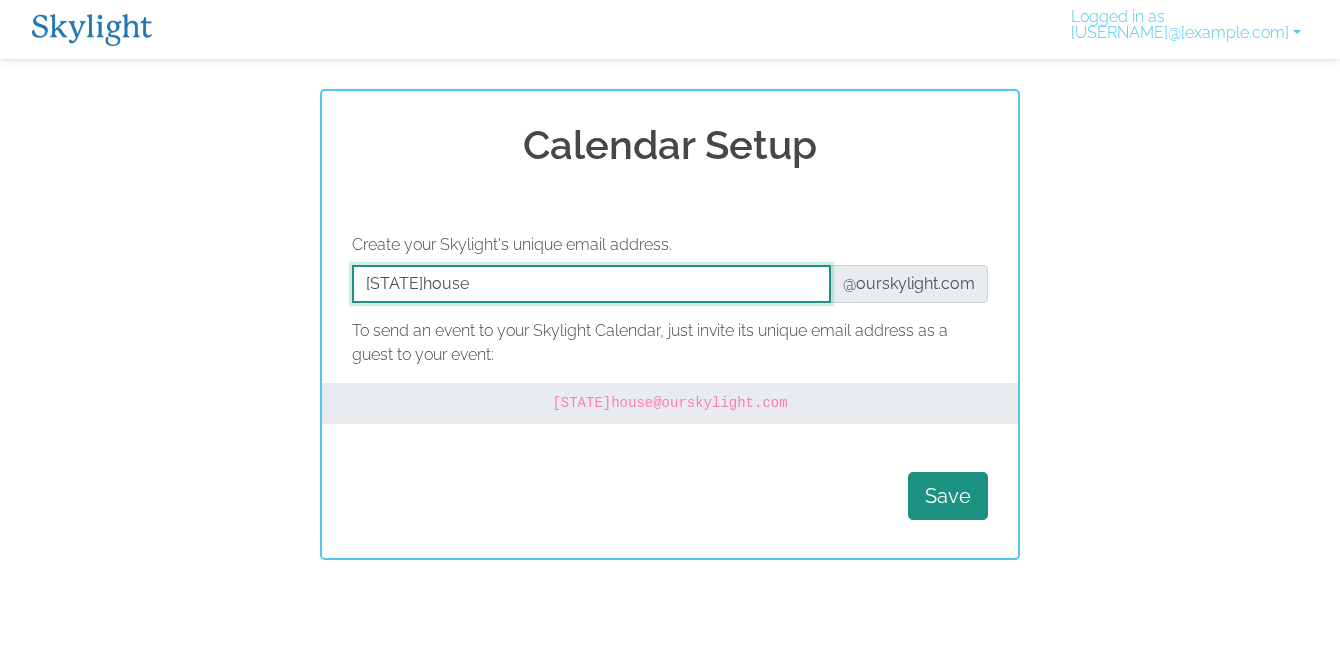 type on "[STATE]house" 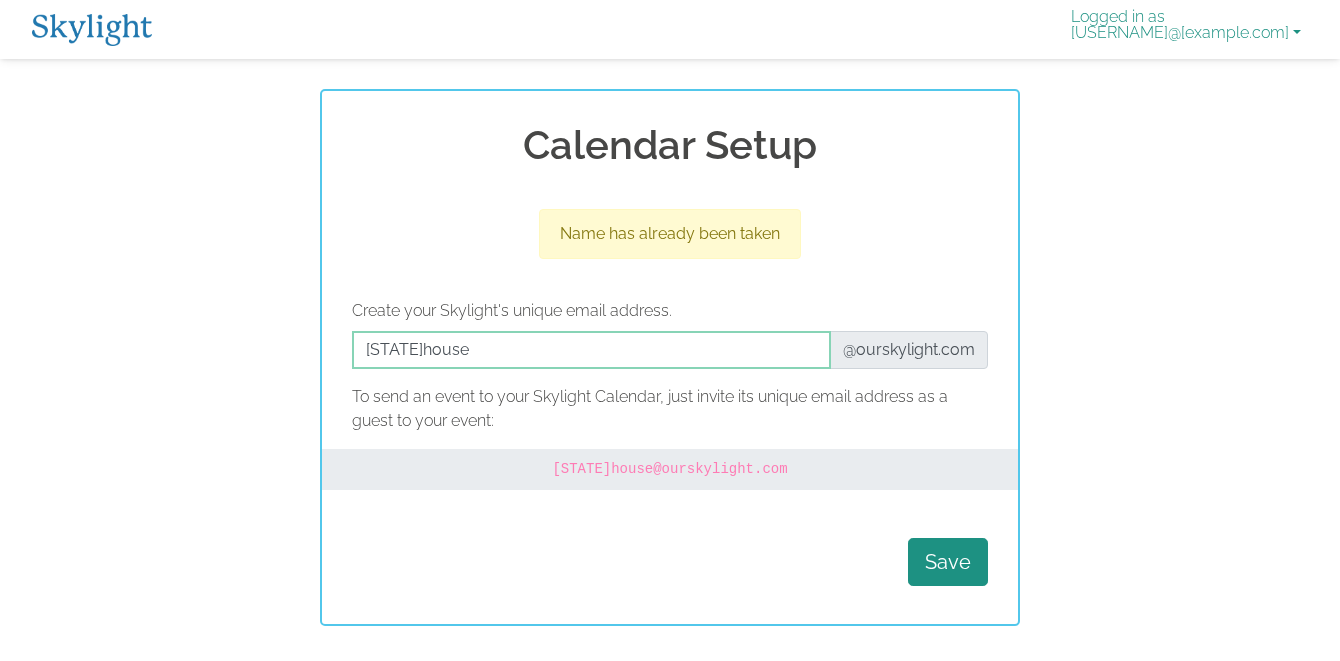 click on "Logged in as [USERNAME]@[example.com]" at bounding box center (1186, 29) 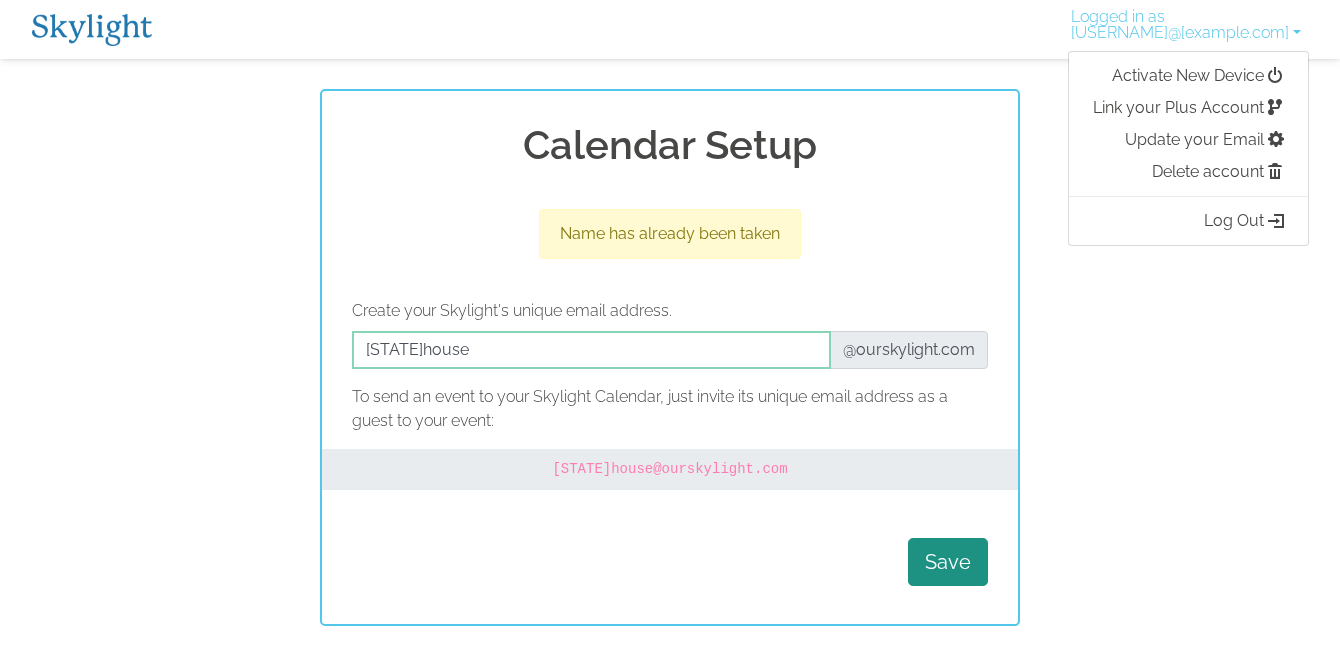 click at bounding box center (92, 30) 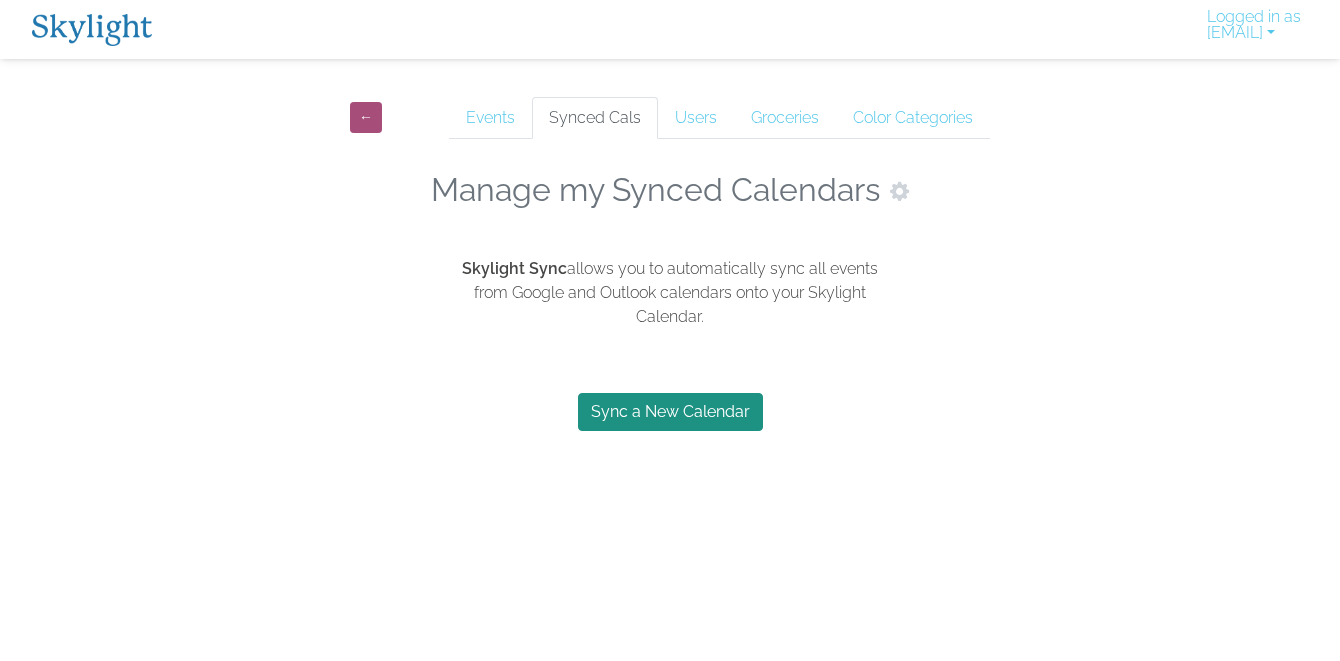 scroll, scrollTop: 0, scrollLeft: 0, axis: both 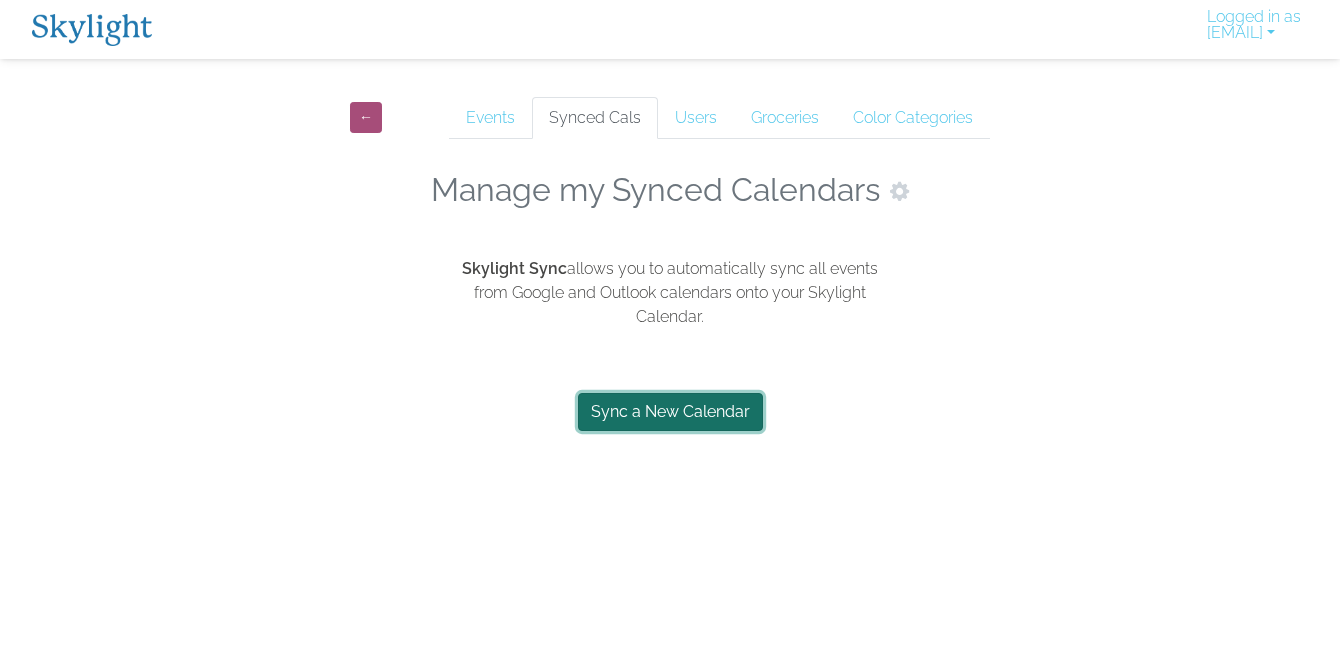 click on "Sync a New Calendar" at bounding box center [670, 412] 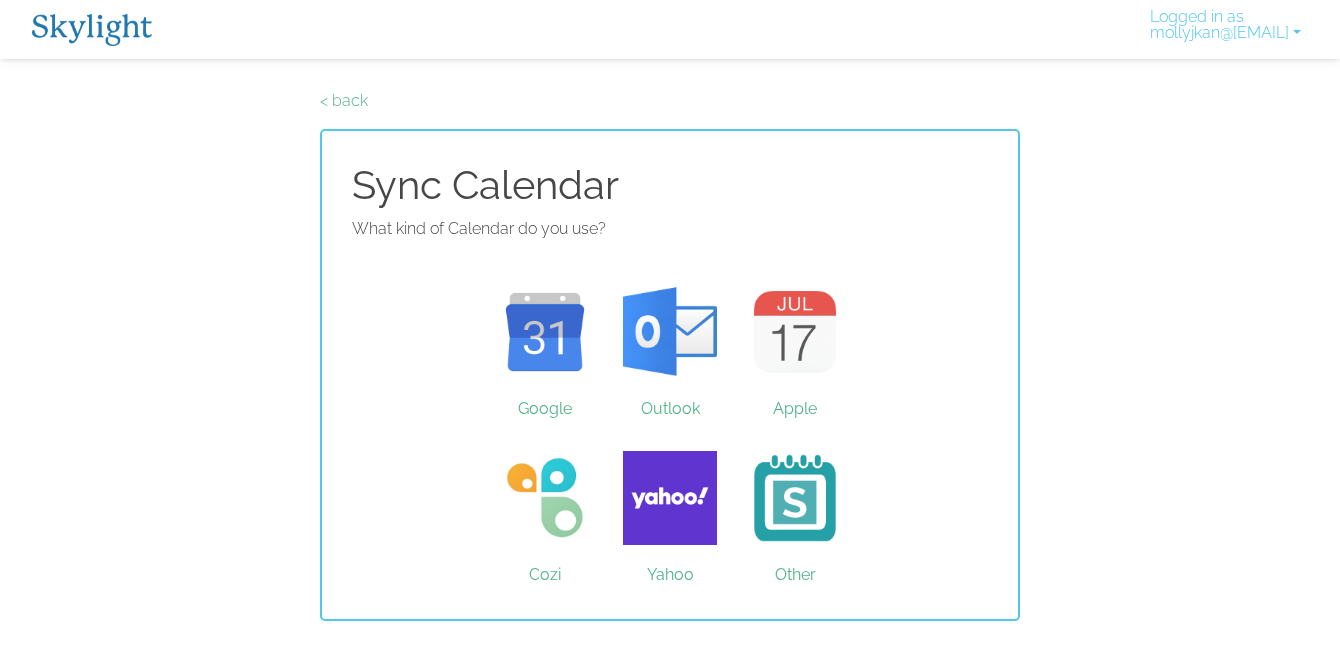 scroll, scrollTop: 0, scrollLeft: 0, axis: both 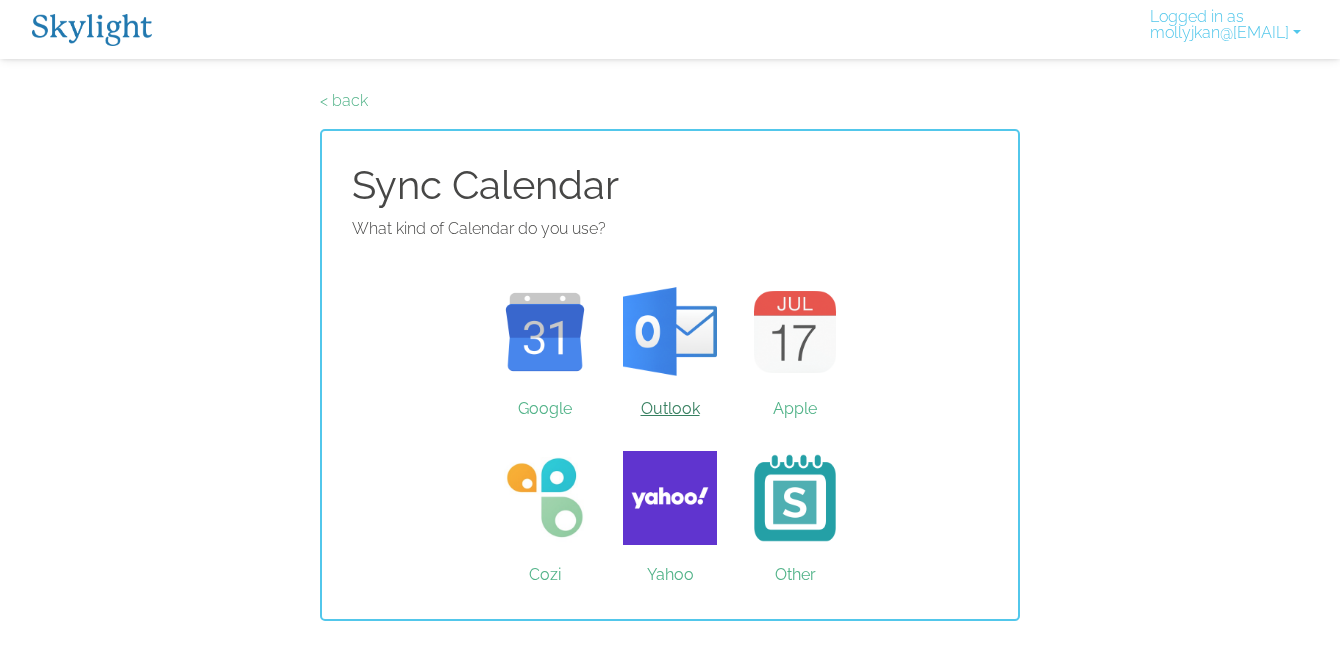 click on "Outlook" at bounding box center [670, 332] 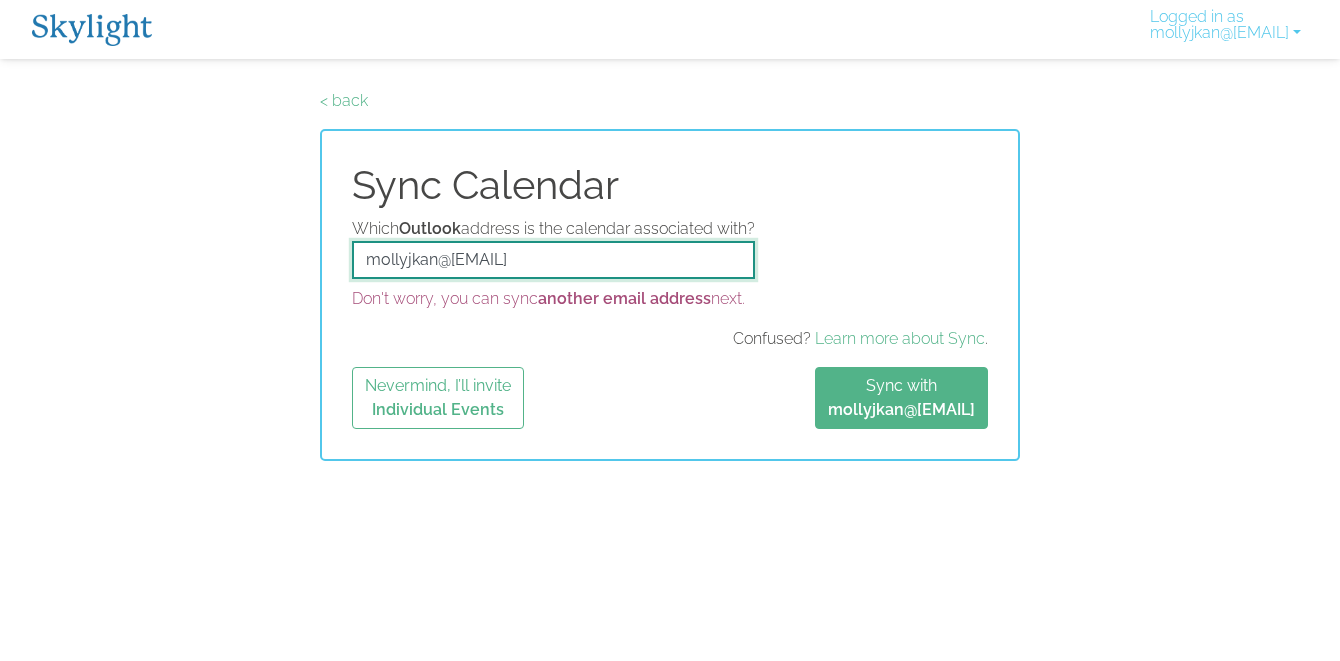 drag, startPoint x: 573, startPoint y: 258, endPoint x: 237, endPoint y: 234, distance: 336.85605 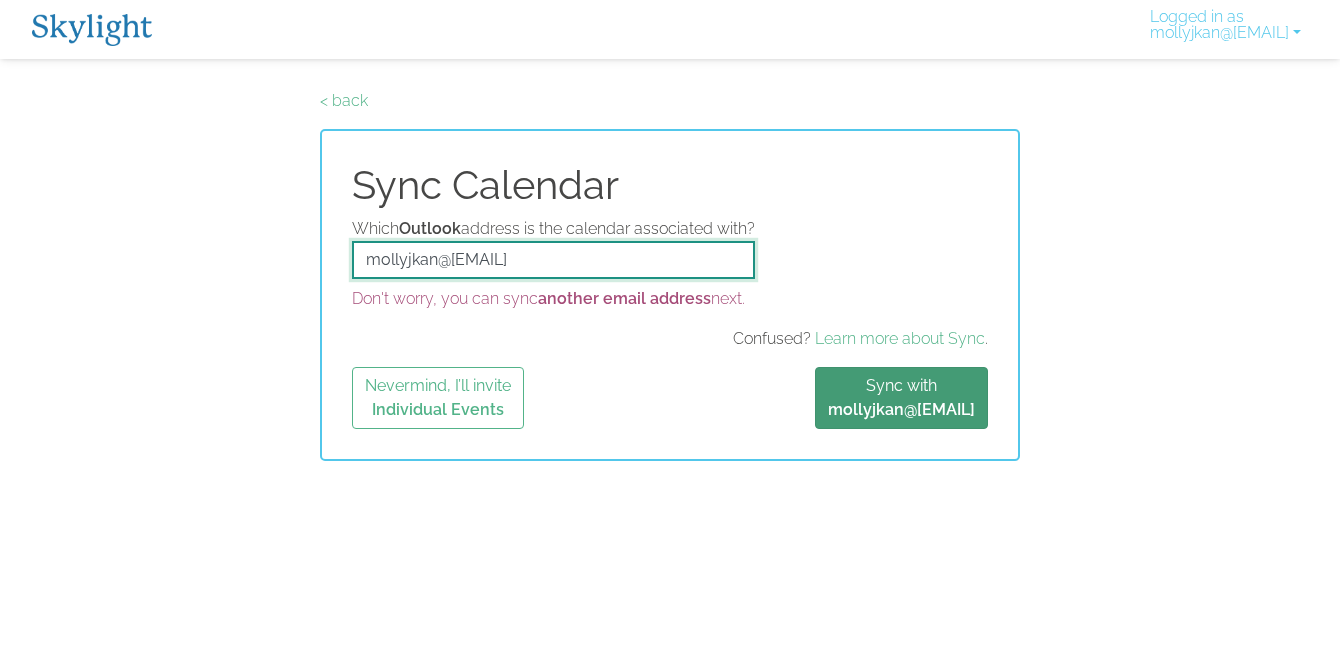 type on "mollyjkan@outlook.com" 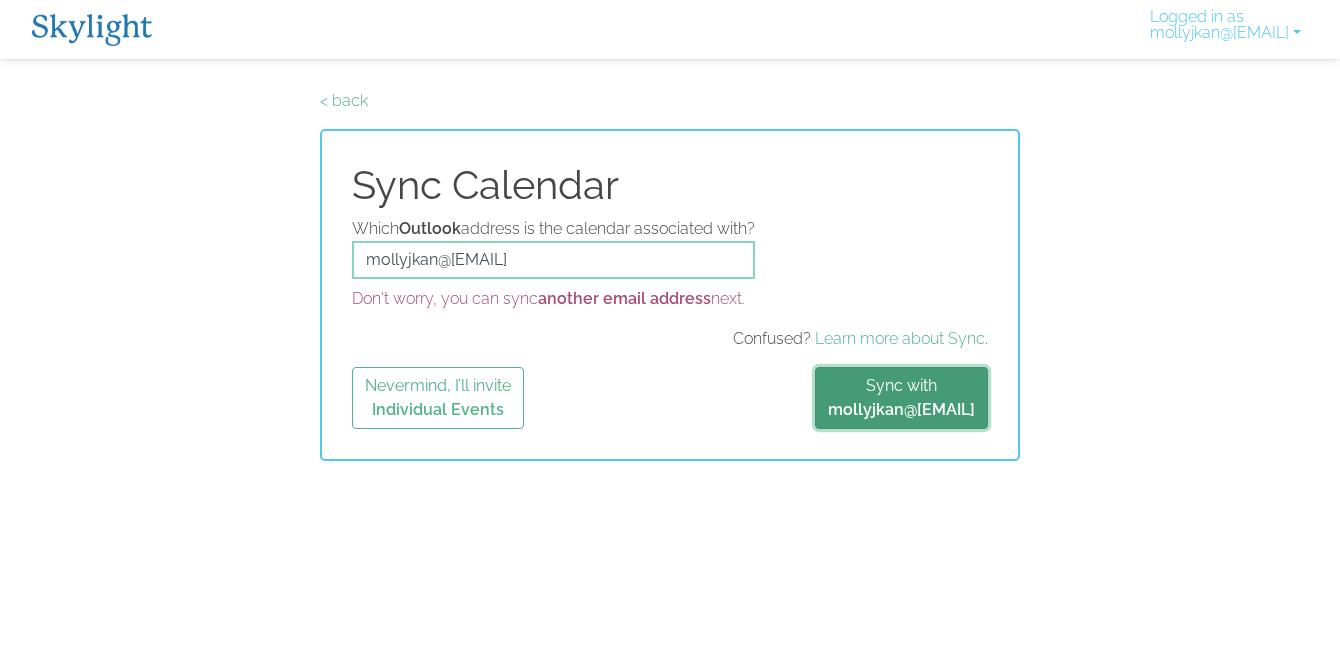 click on "mollyjkan@outlook.com" at bounding box center (901, 409) 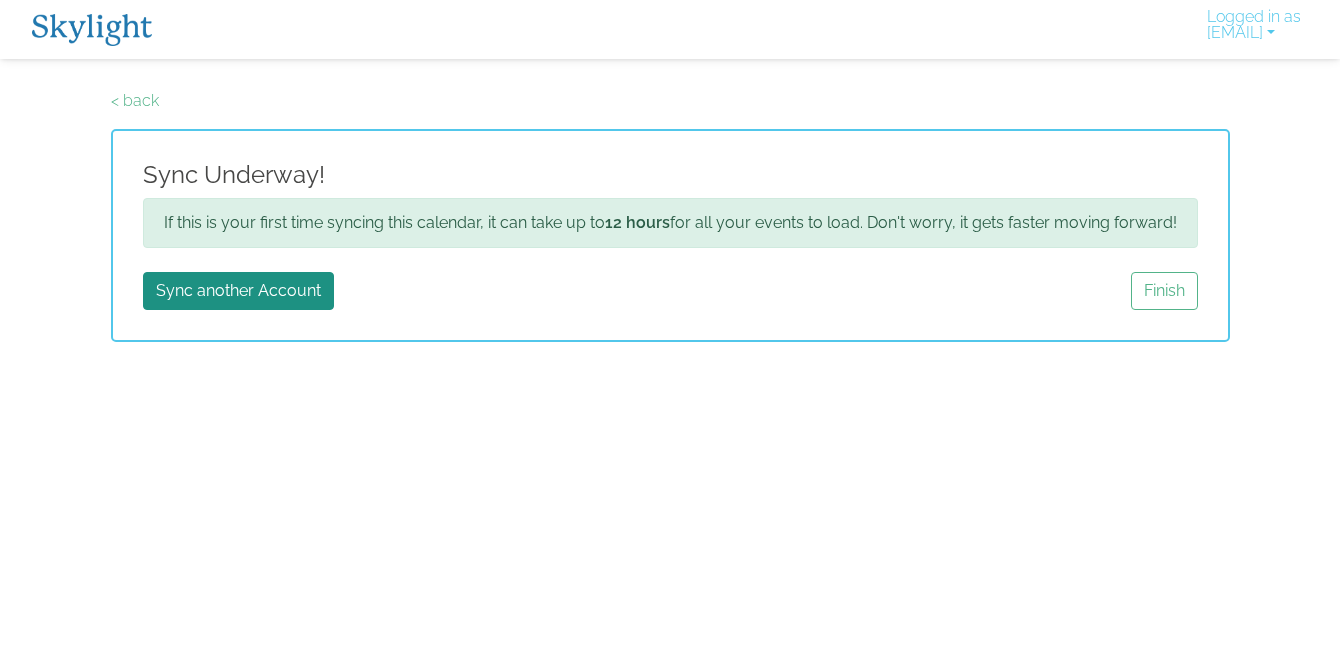 scroll, scrollTop: 0, scrollLeft: 0, axis: both 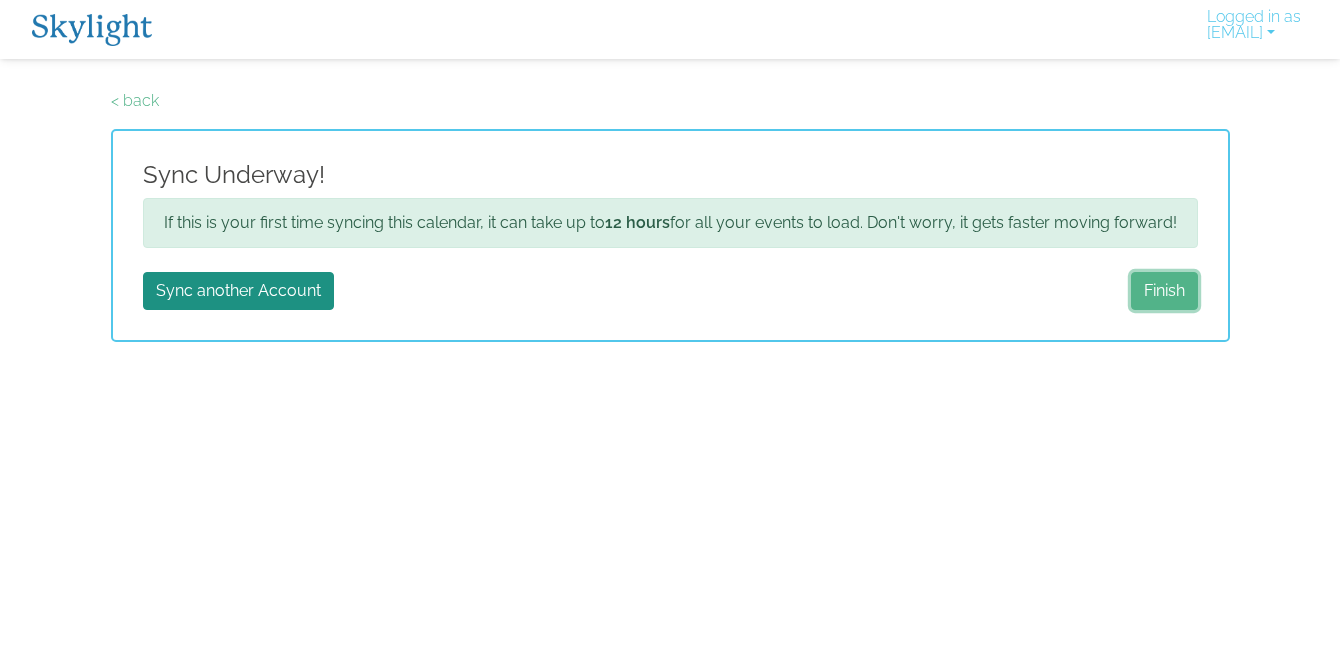 click on "Finish" at bounding box center [1164, 291] 